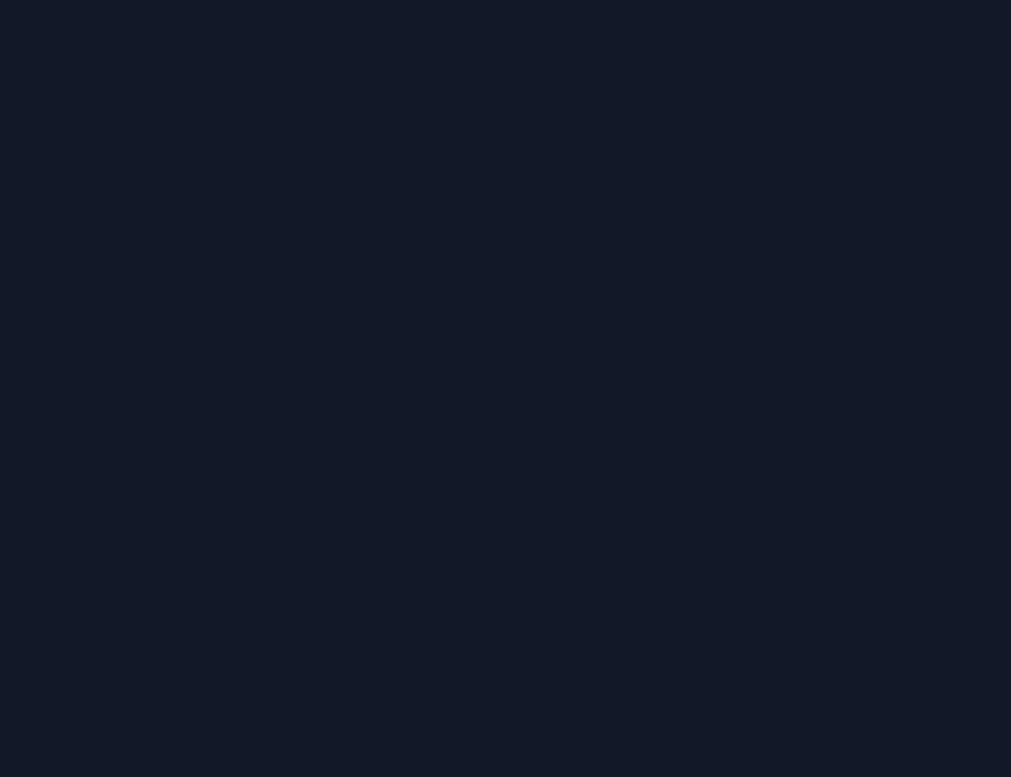 scroll, scrollTop: 0, scrollLeft: 0, axis: both 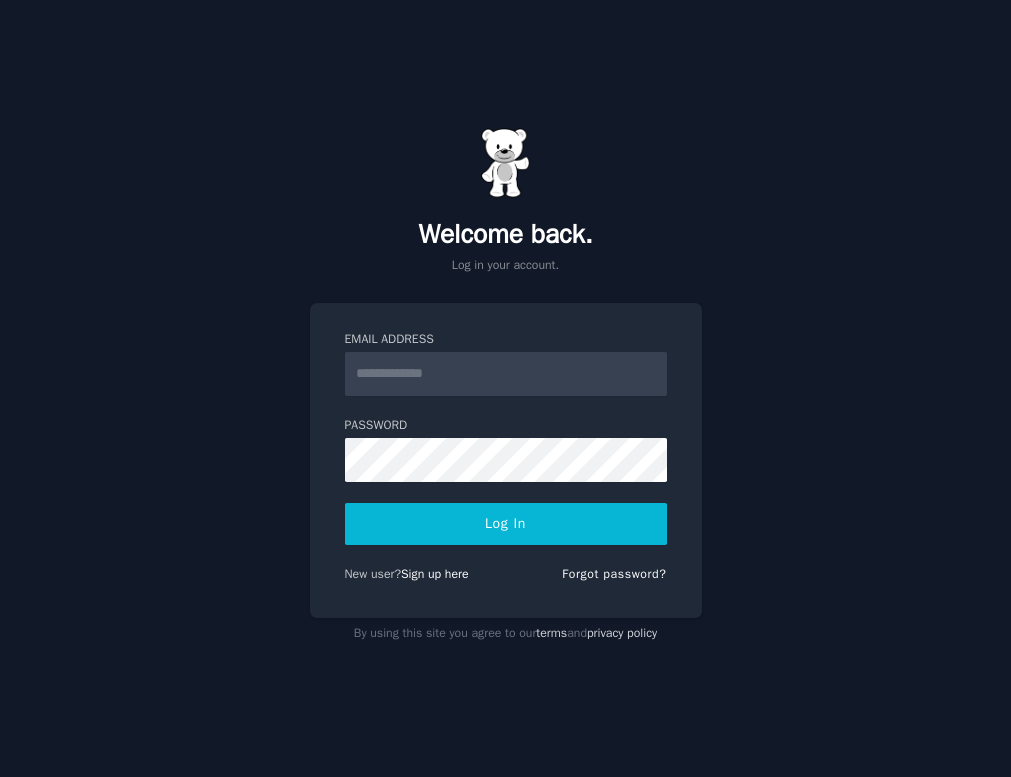 click on "Email Address" at bounding box center [506, 374] 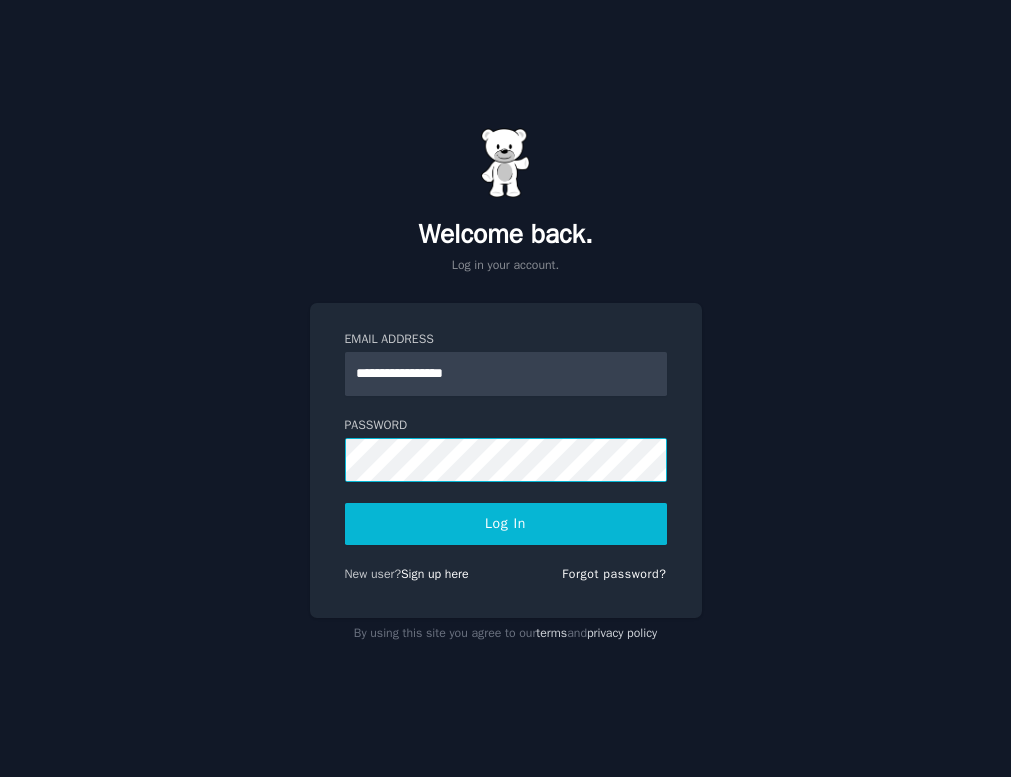 click on "Log In" at bounding box center (506, 524) 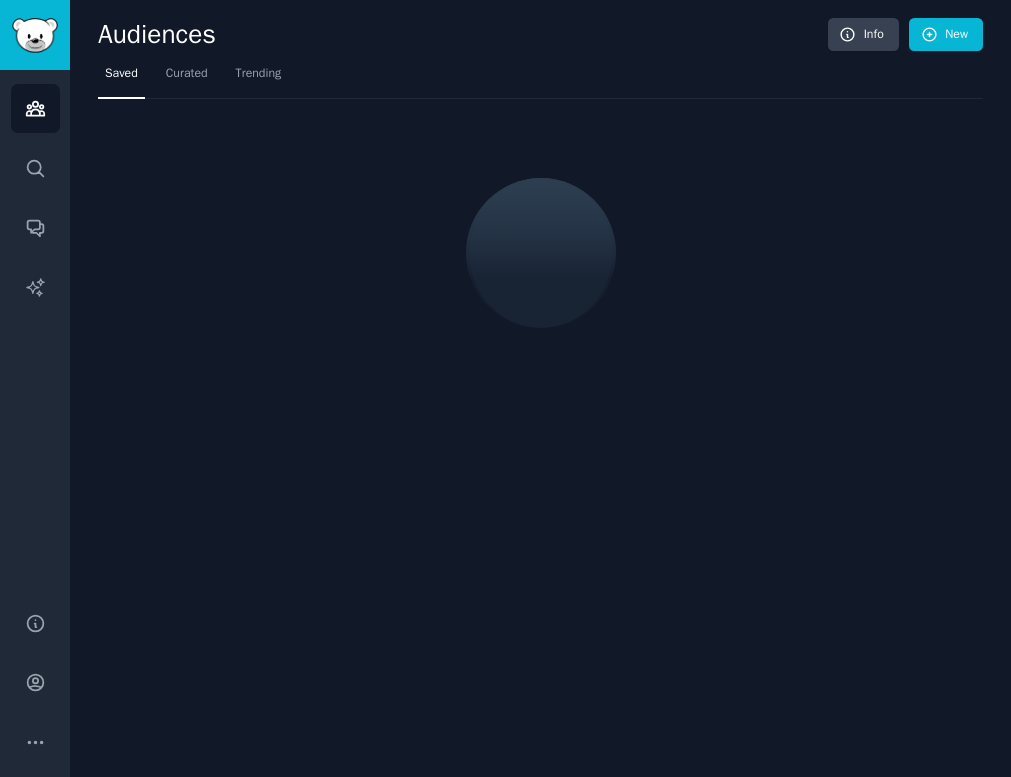 scroll, scrollTop: 0, scrollLeft: 0, axis: both 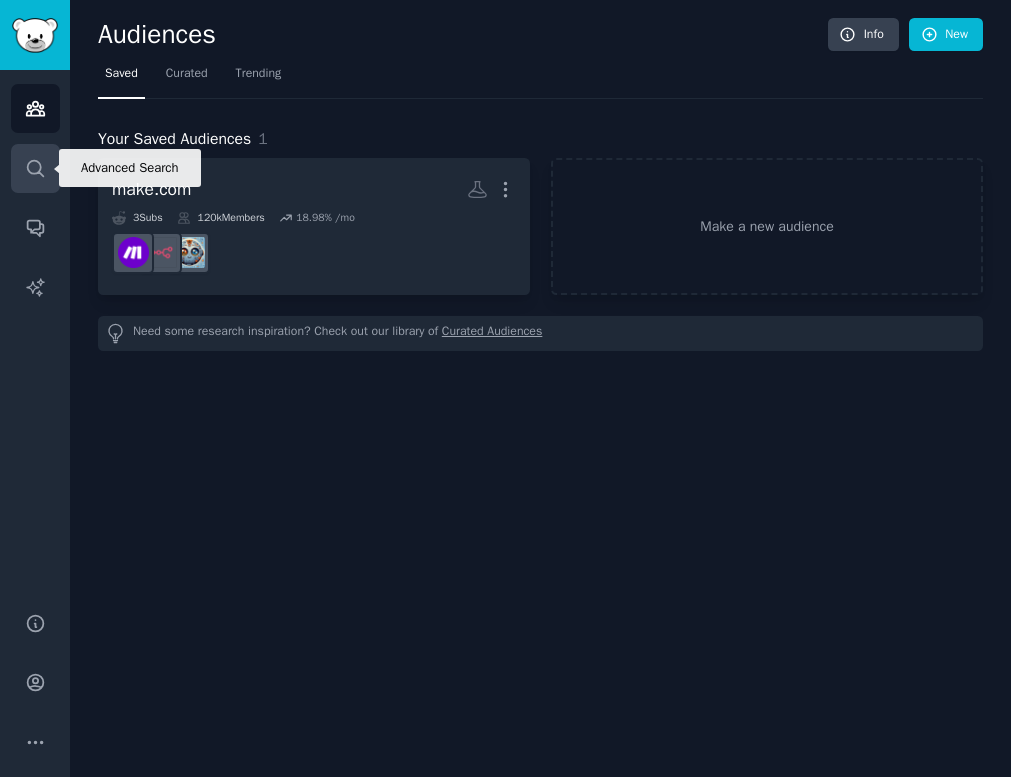 click 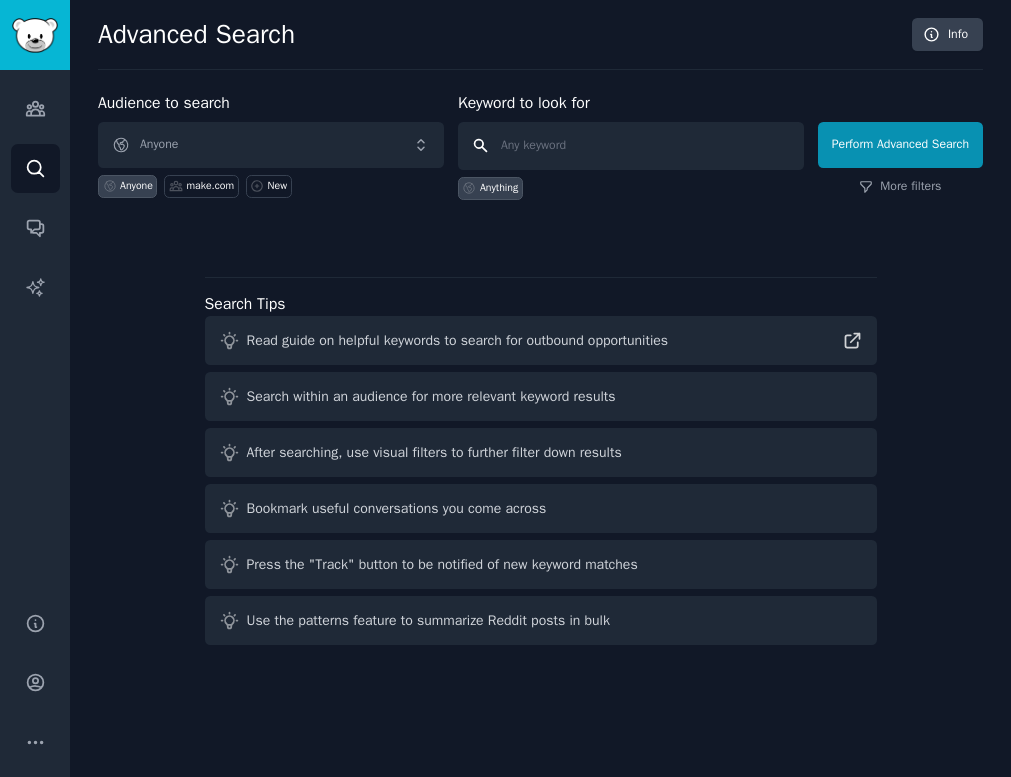 click at bounding box center [631, 146] 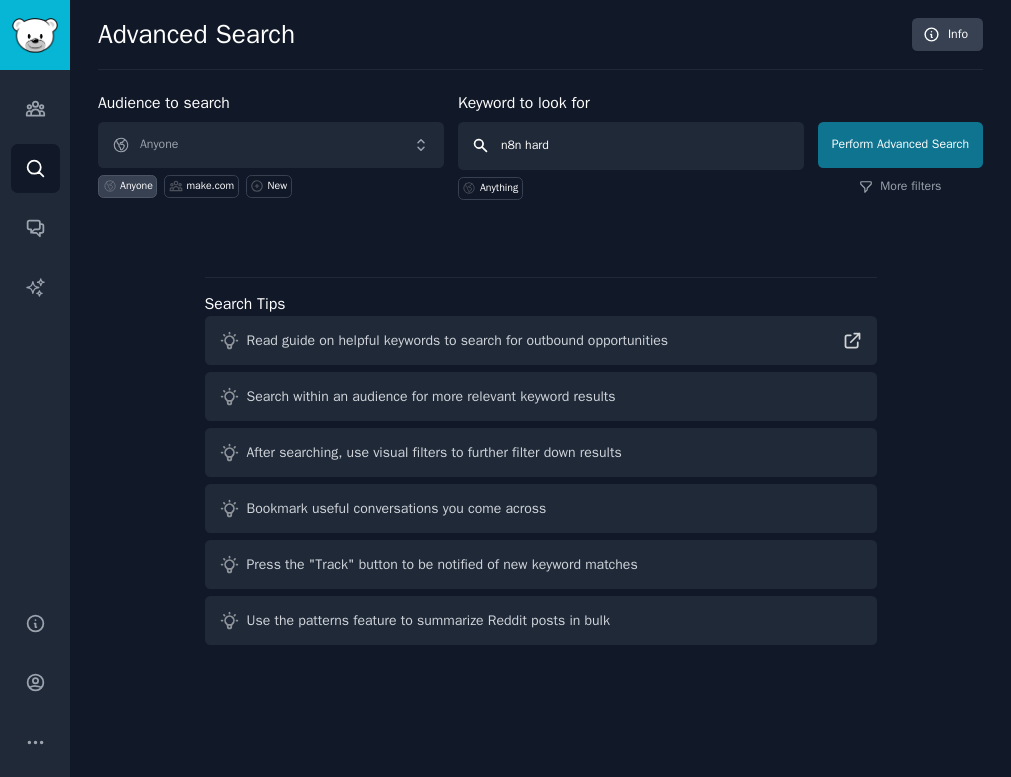 type on "n8n hard" 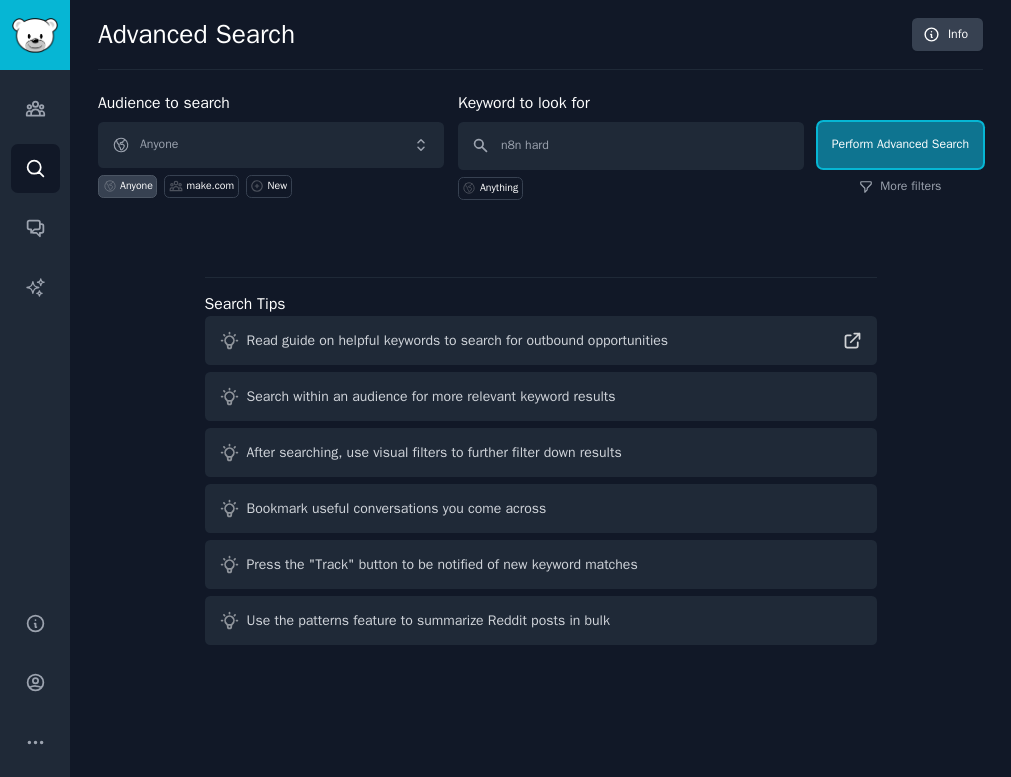 click on "Perform Advanced Search" at bounding box center (900, 145) 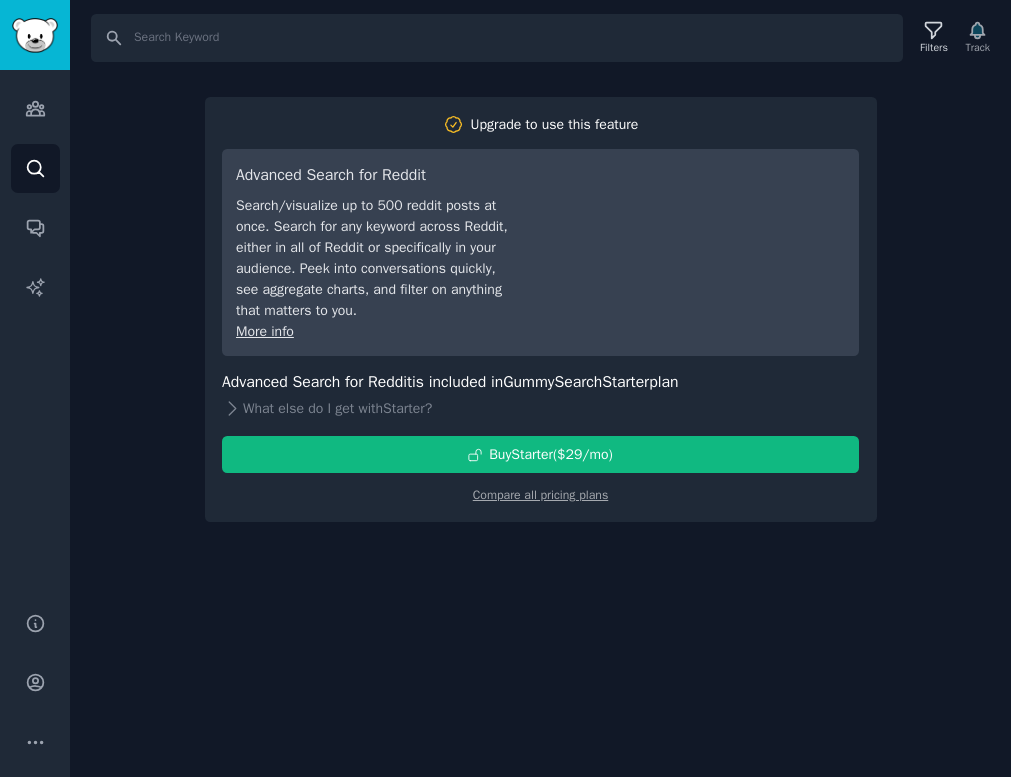 click on "Search Filters Track Upgrade to use this feature Advanced Search for Reddit Search/visualize up to 500 reddit posts at once. Search for any keyword across Reddit, either in all of Reddit or specifically in your audience. Peek into conversations quickly, see aggregate charts, and filter on anything that matters to you. More info Advanced Search for Reddit  is included in  GummySearch  Starter  plan What else do I get with  Starter ? Buy  Starter  ($ 29 /mo ) Compare all pricing plans" at bounding box center (540, 388) 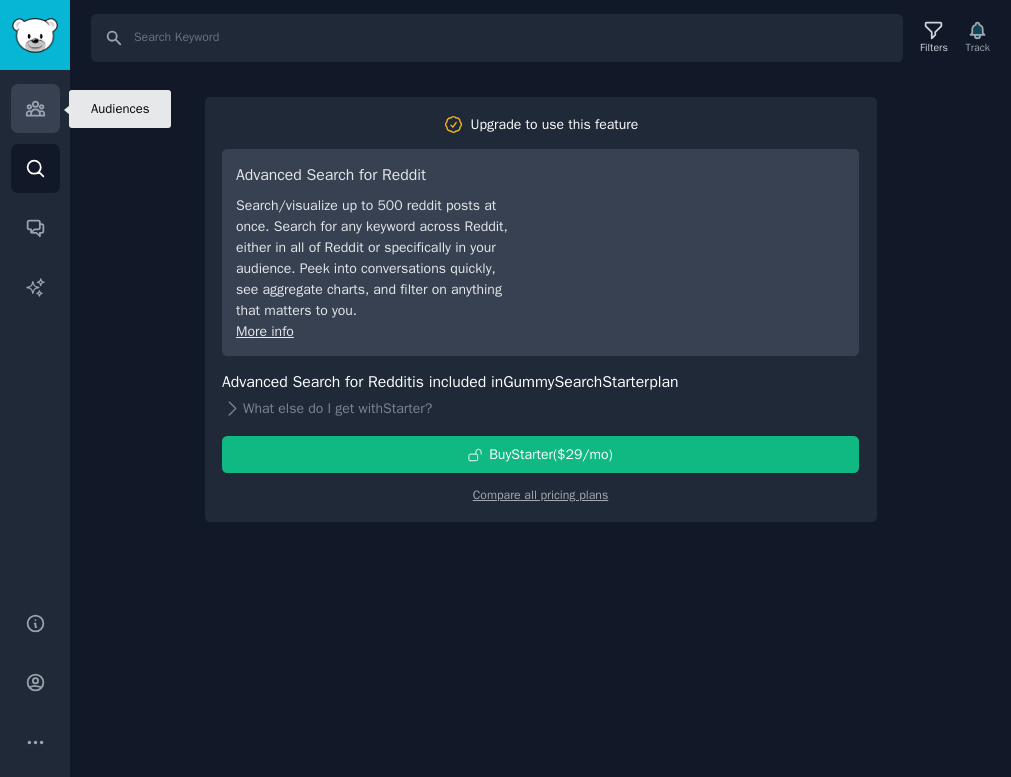click 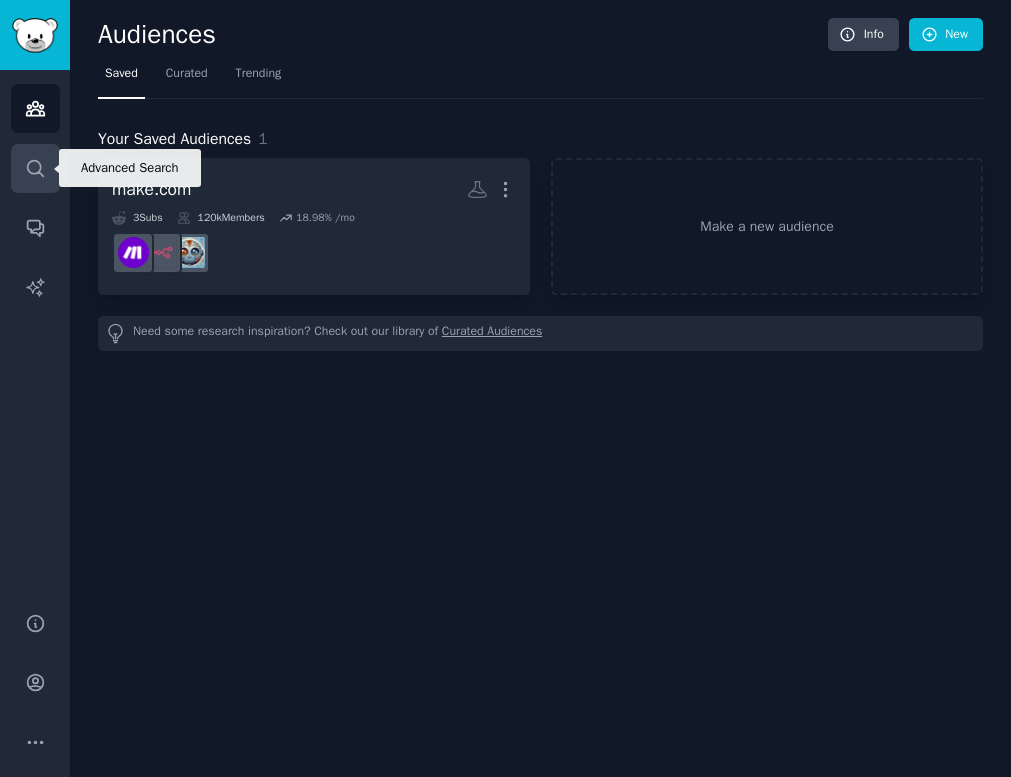 click 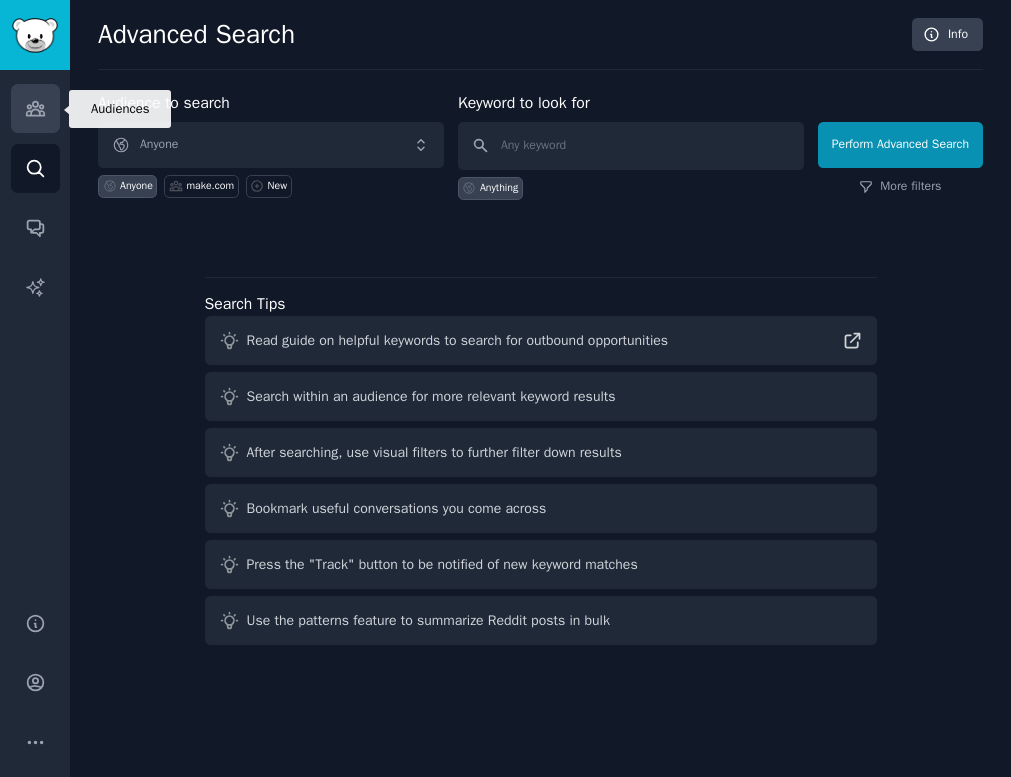 click 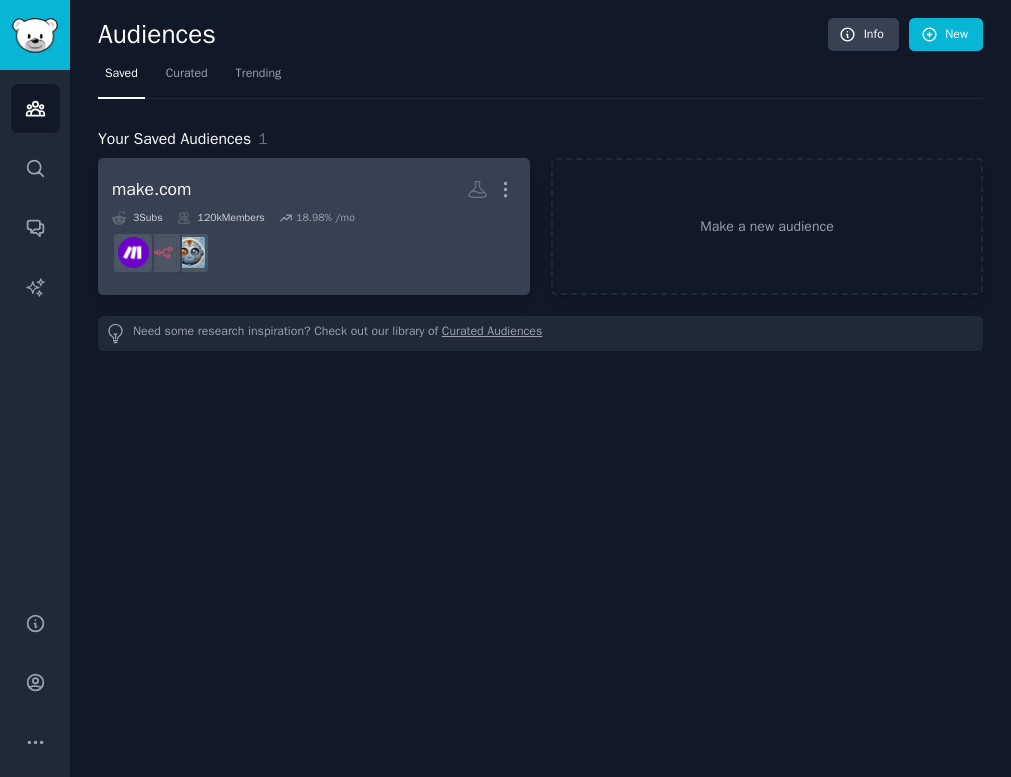 click on "3 Sub s 120k Members 18.98 % /mo" at bounding box center (314, 218) 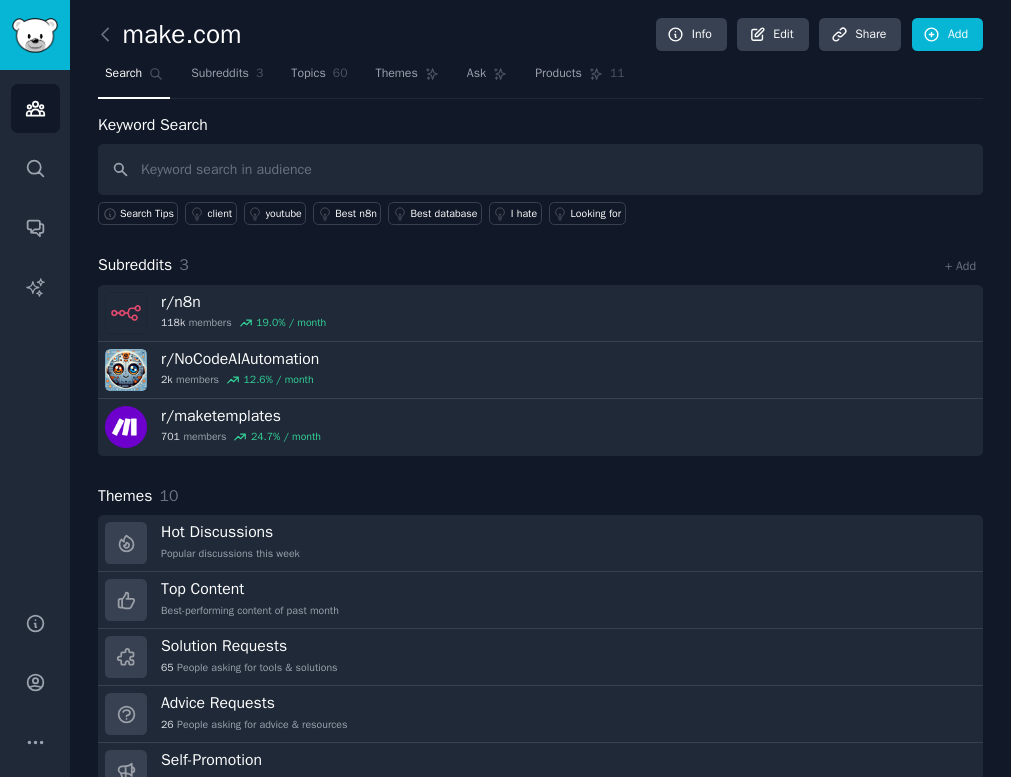 click at bounding box center (540, 169) 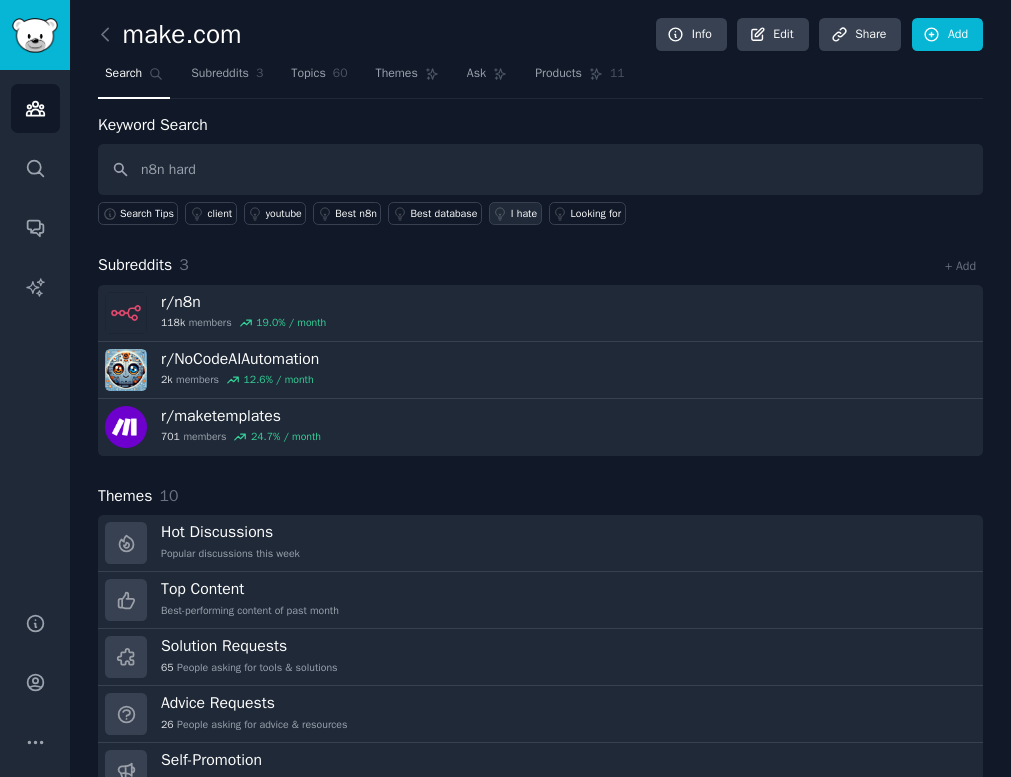 type on "n8n hard" 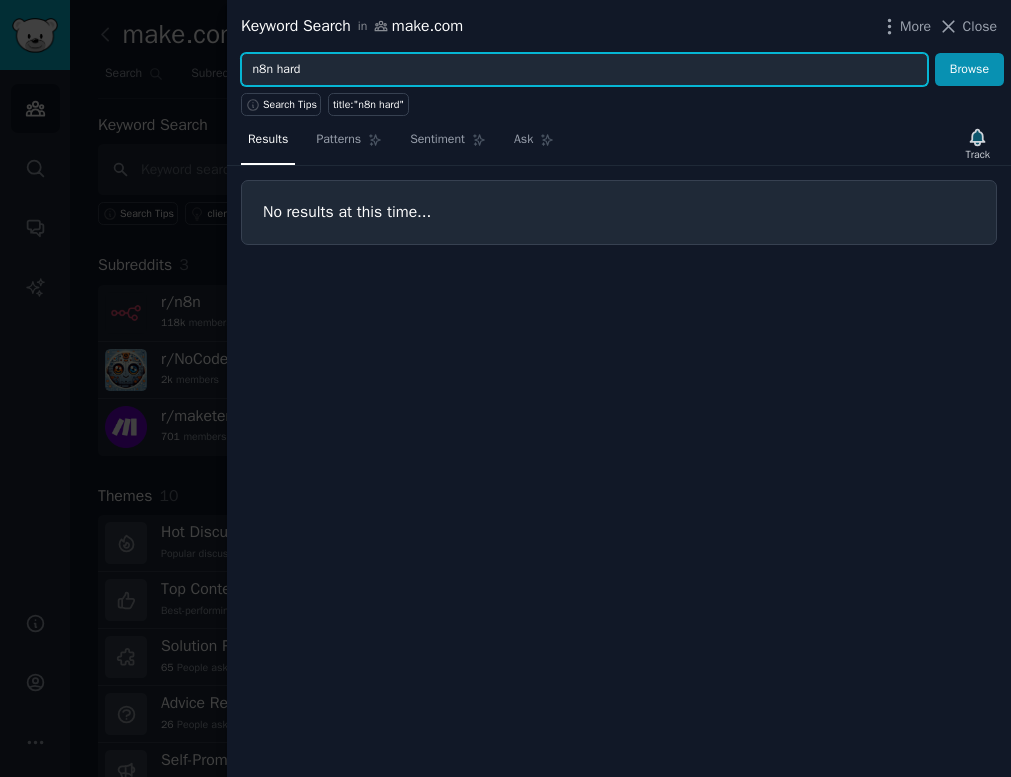 drag, startPoint x: 192, startPoint y: 71, endPoint x: 129, endPoint y: 62, distance: 63.63961 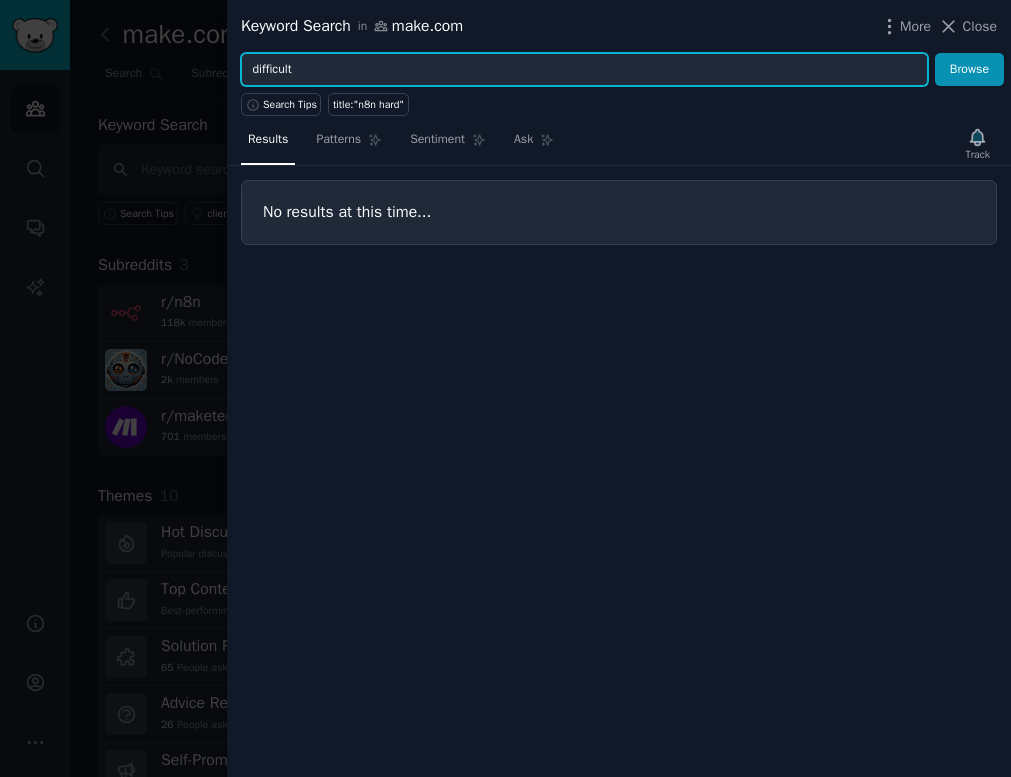 click on "Browse" at bounding box center [969, 70] 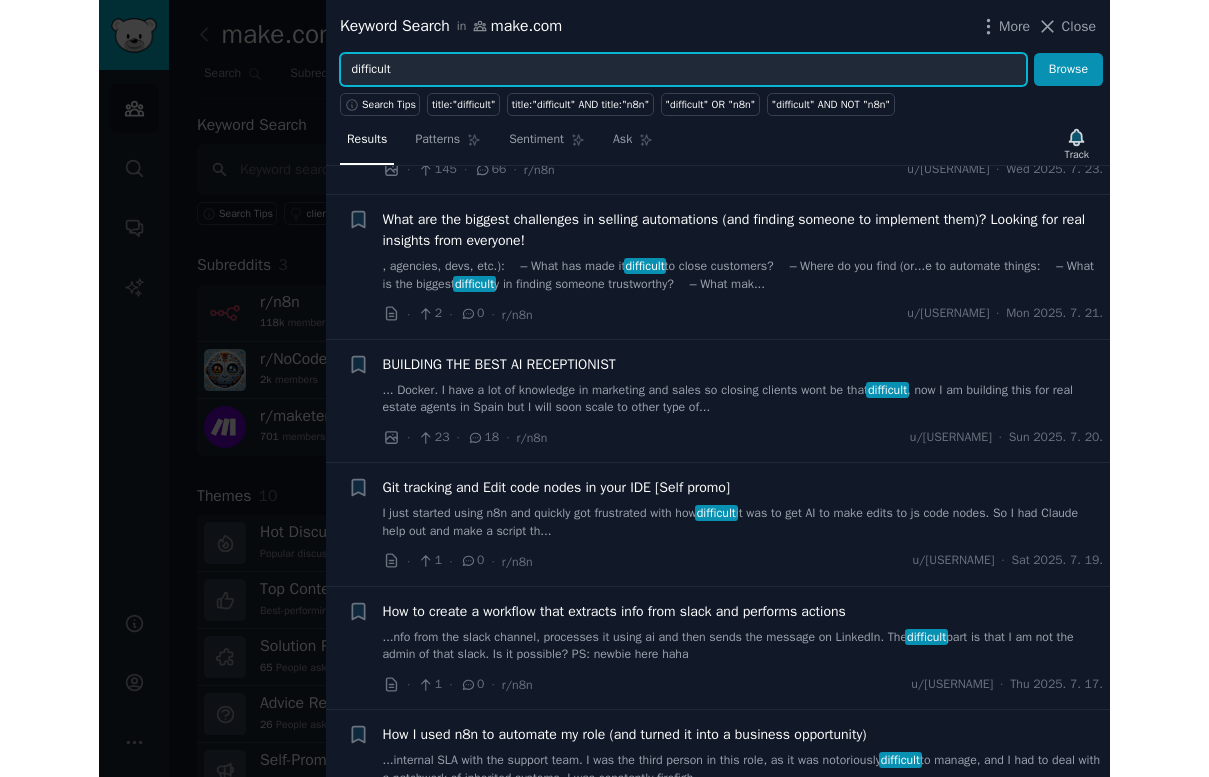 scroll, scrollTop: 374, scrollLeft: 0, axis: vertical 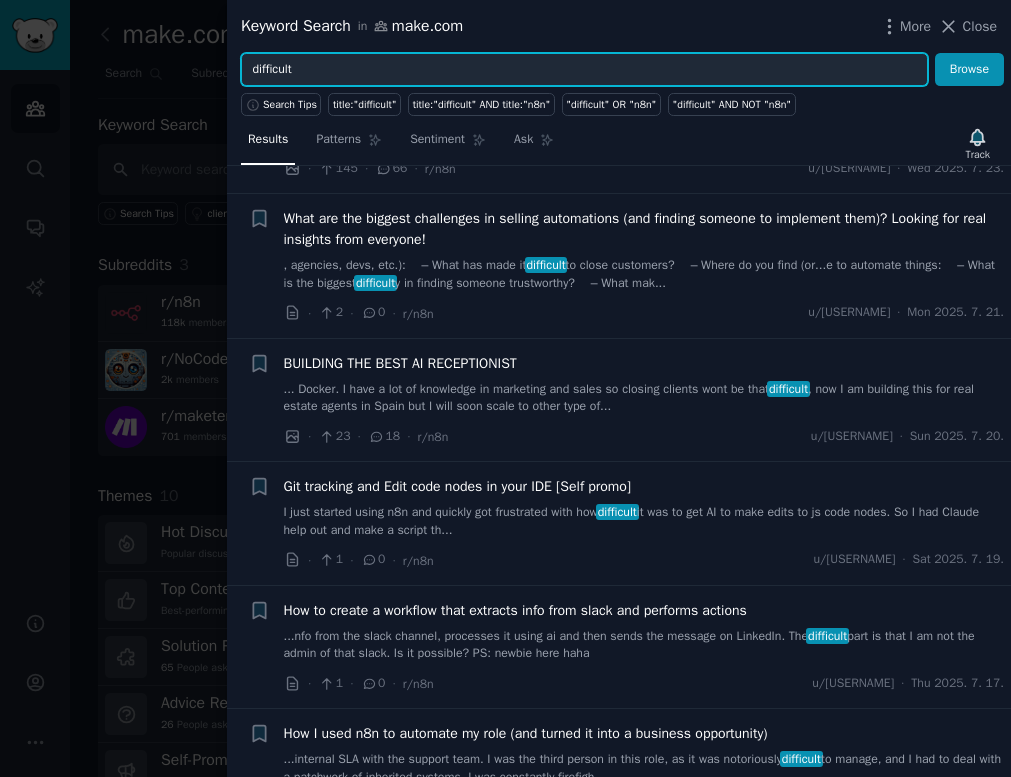 click on "difficult" at bounding box center [584, 70] 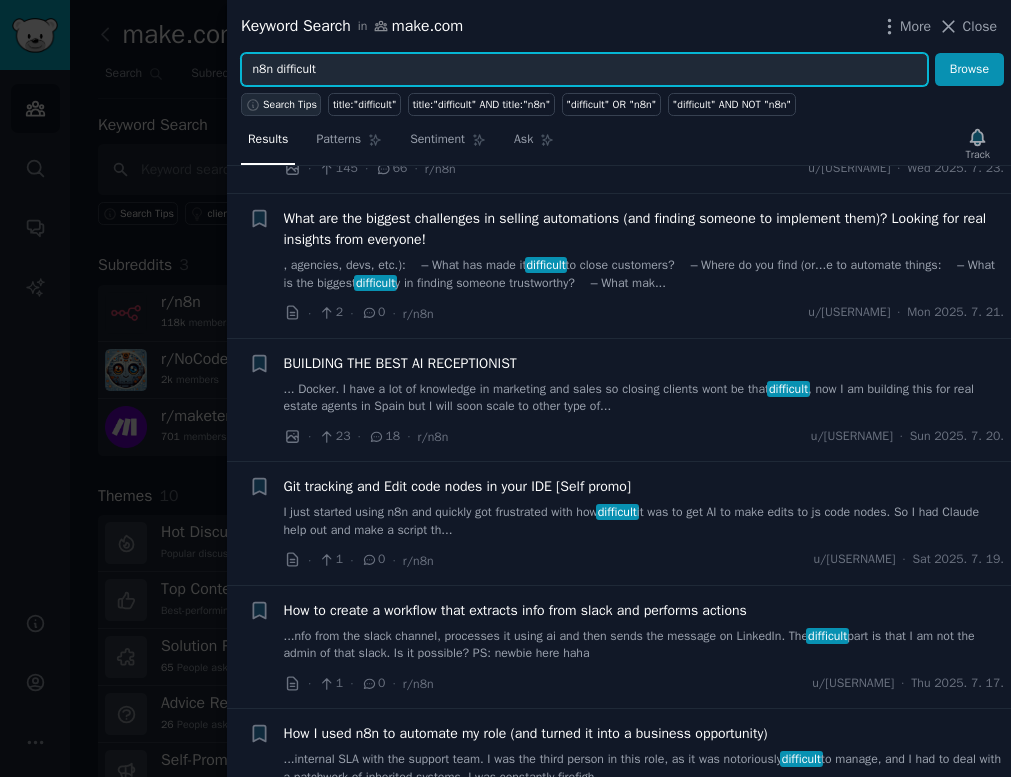 click on "Browse" at bounding box center (969, 70) 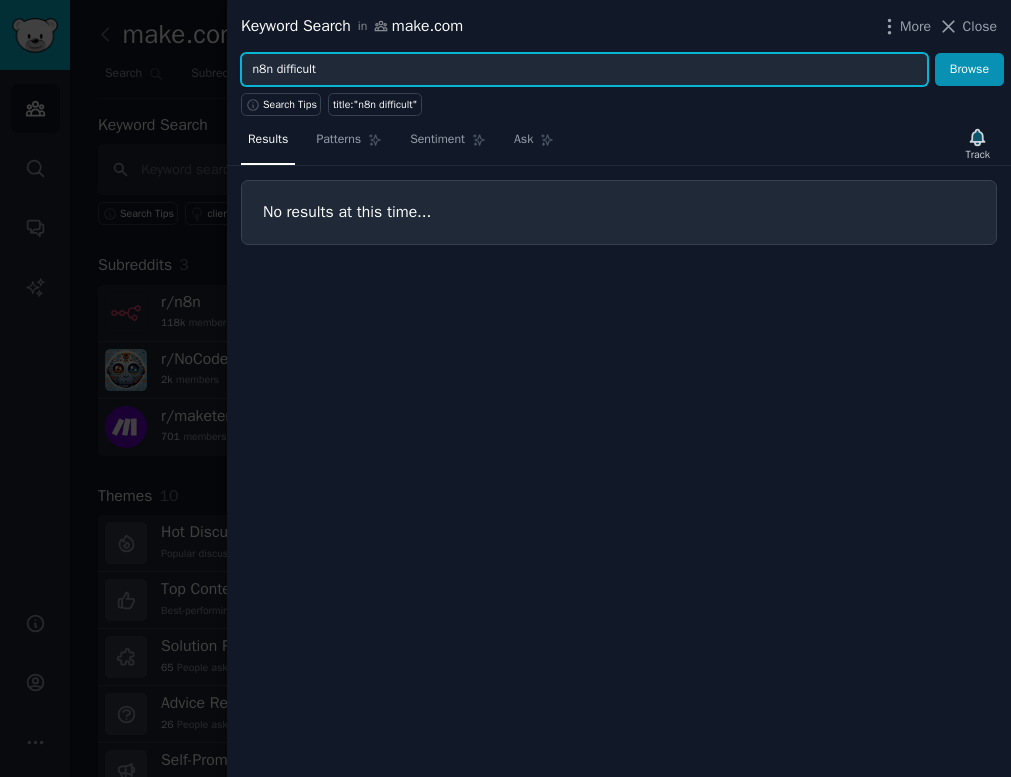 drag, startPoint x: 366, startPoint y: 76, endPoint x: 172, endPoint y: 71, distance: 194.06442 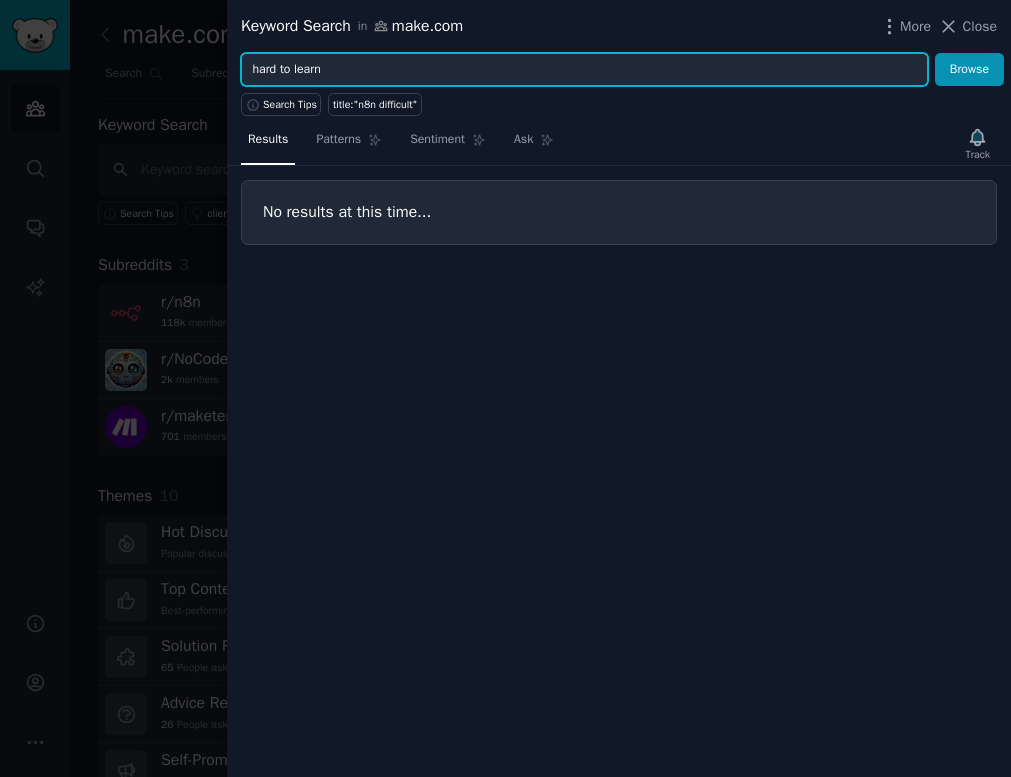 click on "Browse" at bounding box center [969, 70] 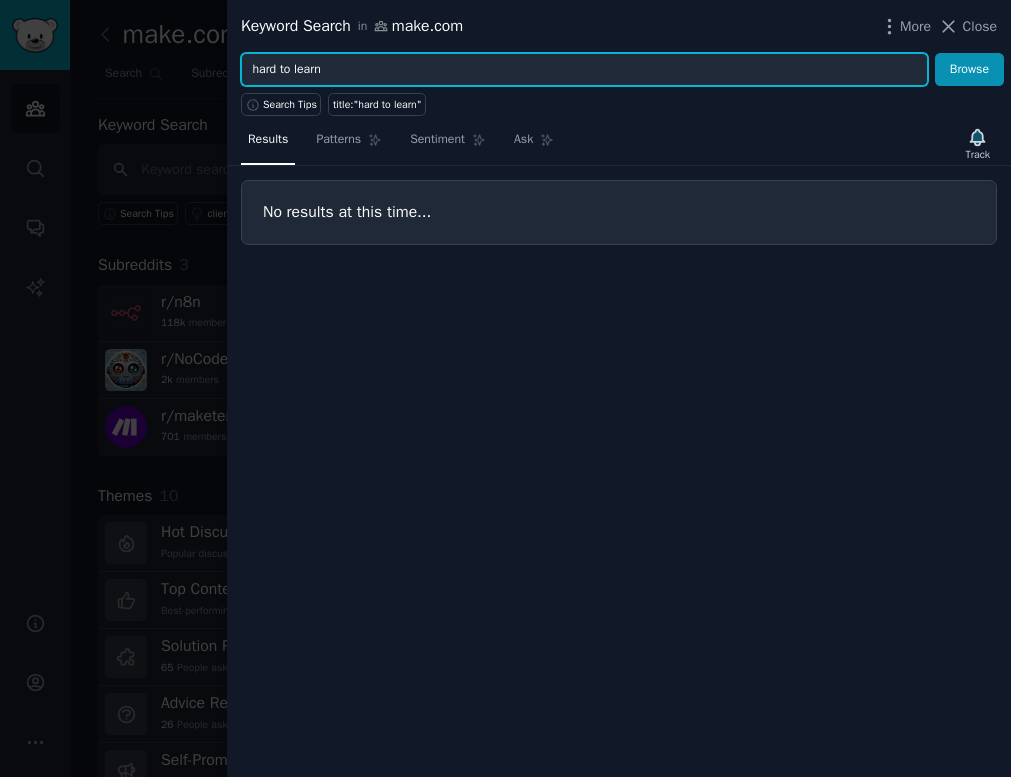 drag, startPoint x: 354, startPoint y: 62, endPoint x: 120, endPoint y: 62, distance: 234 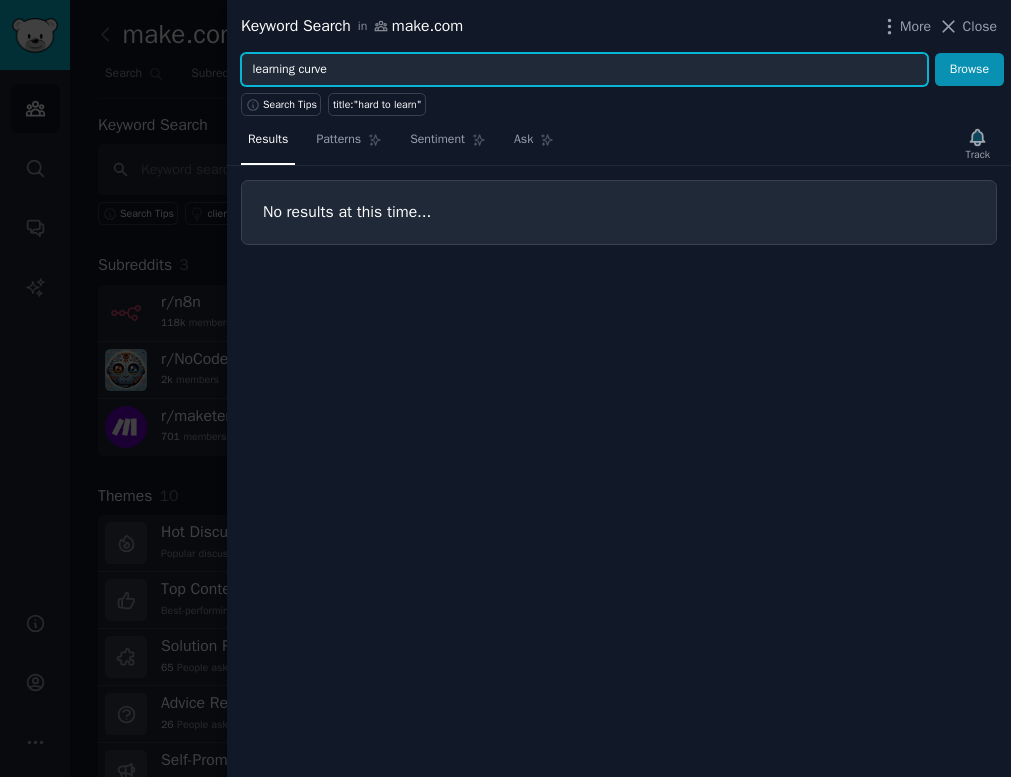 type on "learning curve" 